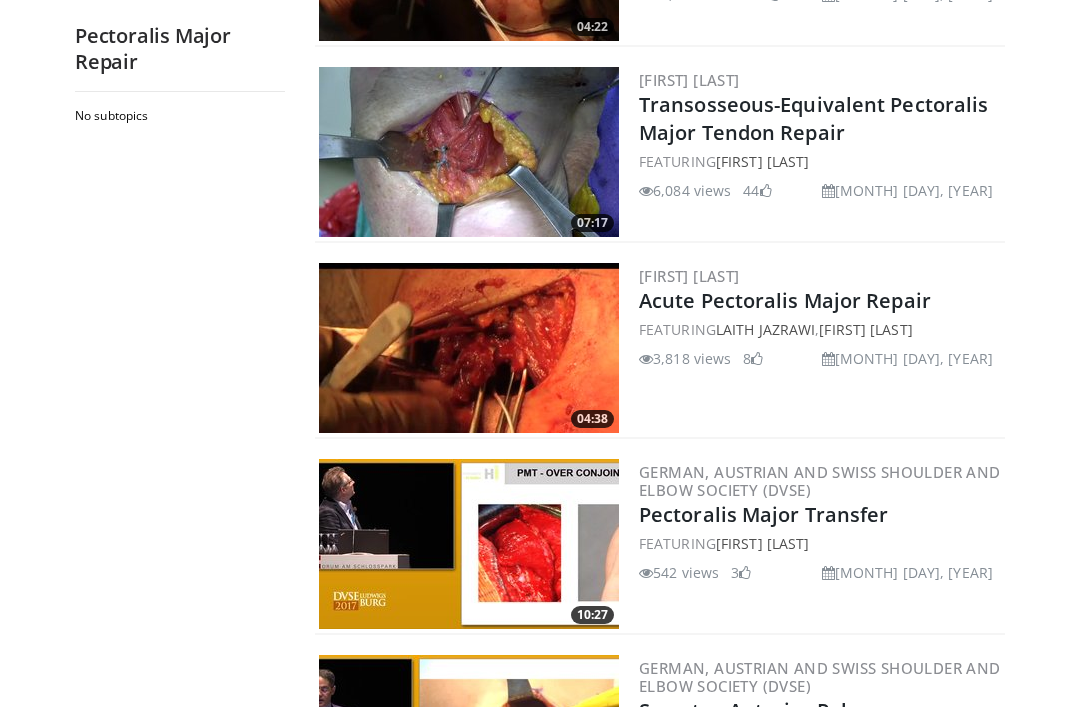 scroll, scrollTop: 1315, scrollLeft: 0, axis: vertical 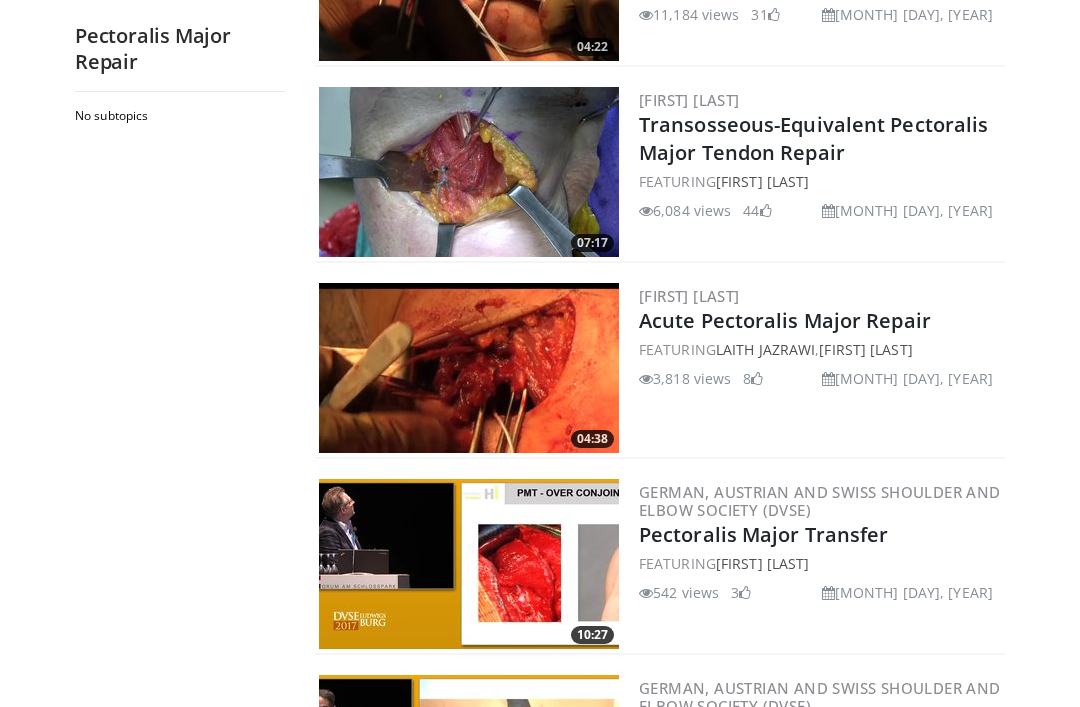 click on "Acute Pectoralis Major Repair" at bounding box center [785, 320] 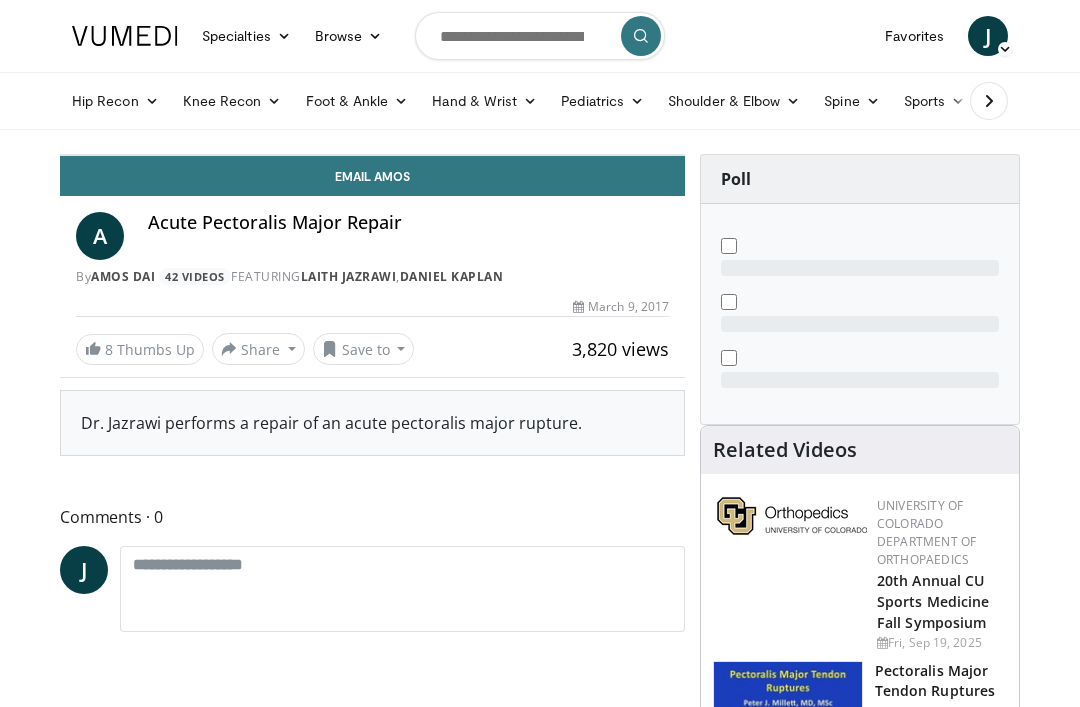 scroll, scrollTop: 0, scrollLeft: 0, axis: both 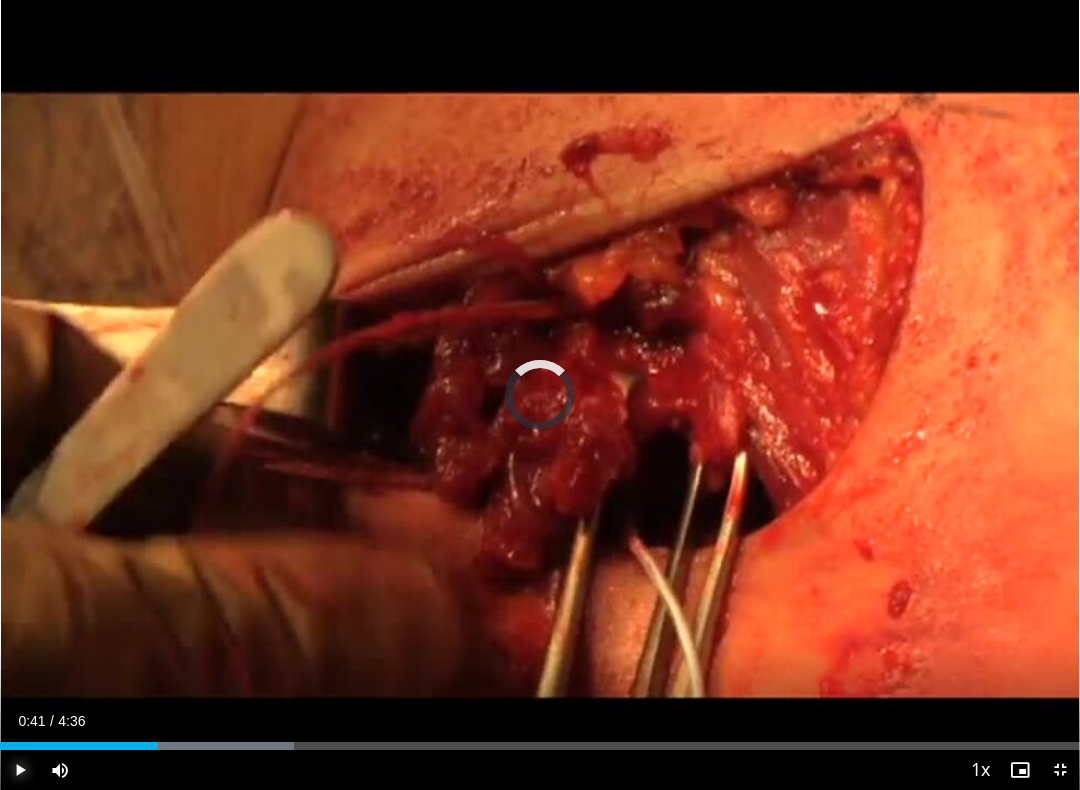 click on "Loaded :  27.19%" at bounding box center (540, 740) 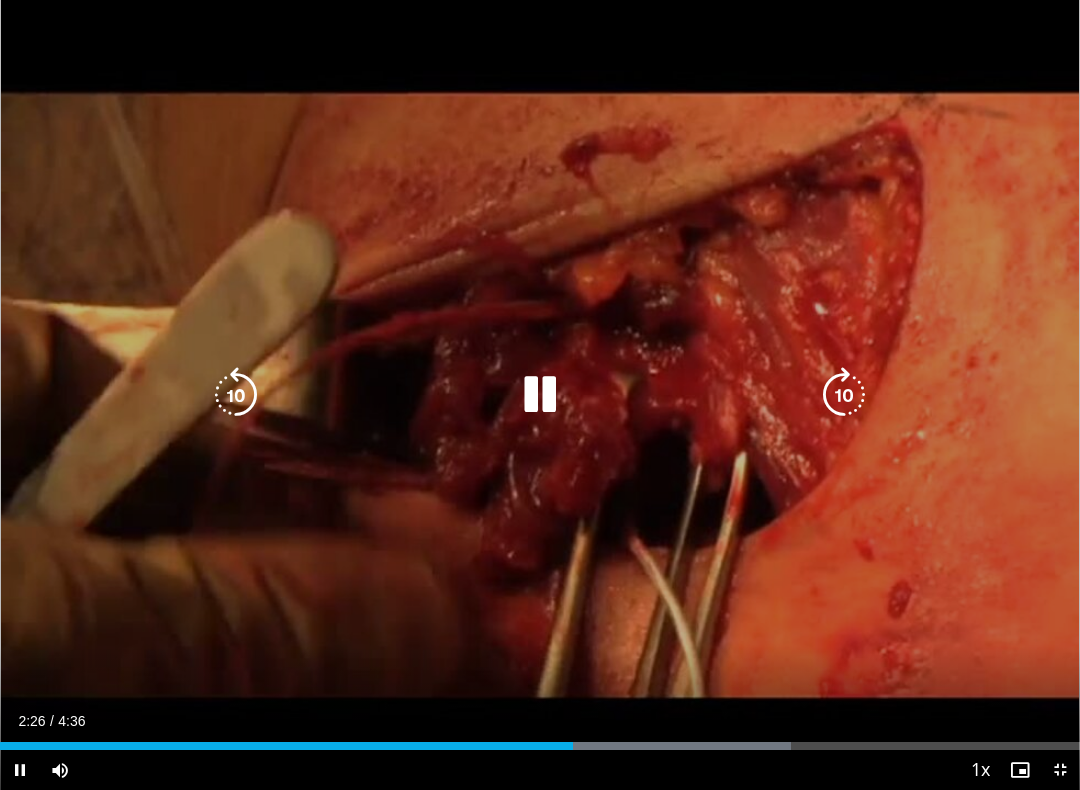 click at bounding box center (844, 395) 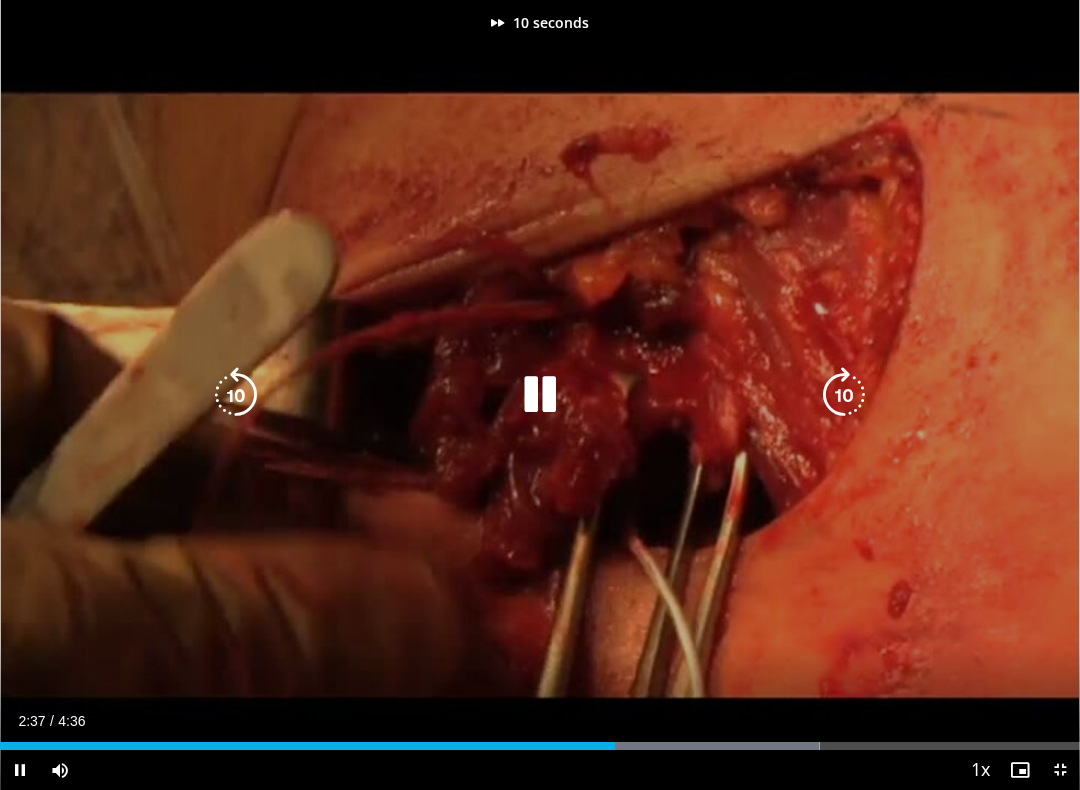 click at bounding box center [844, 395] 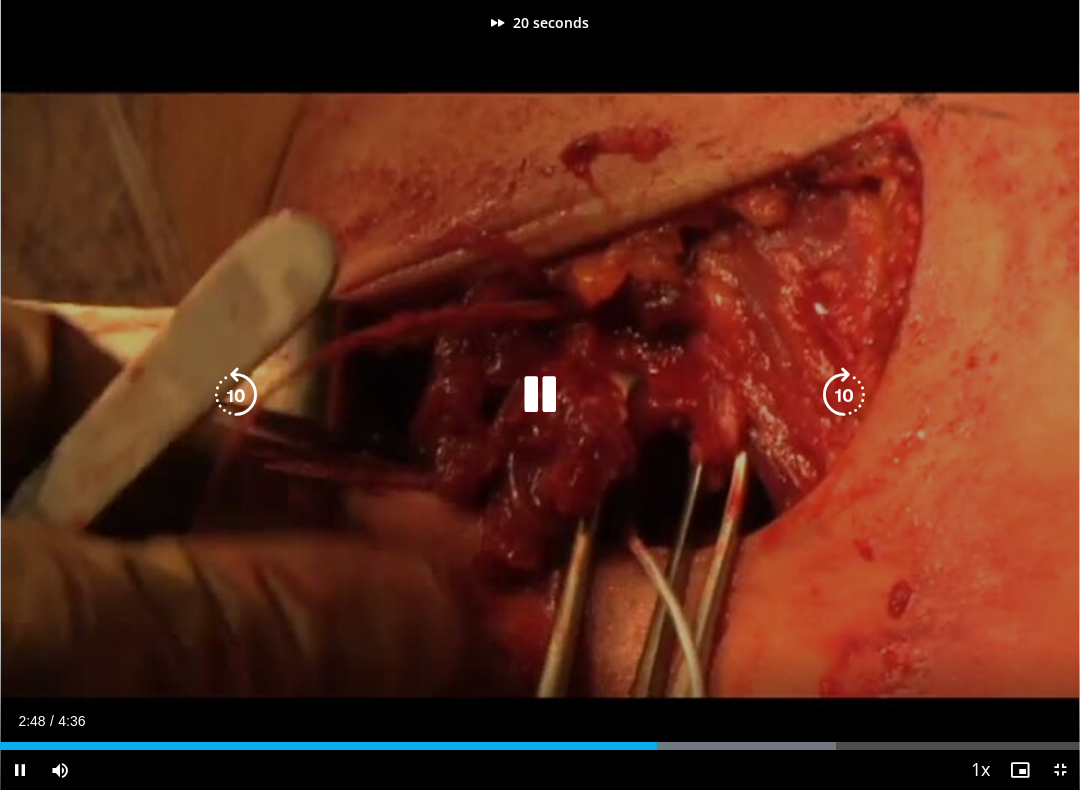 click at bounding box center [236, 395] 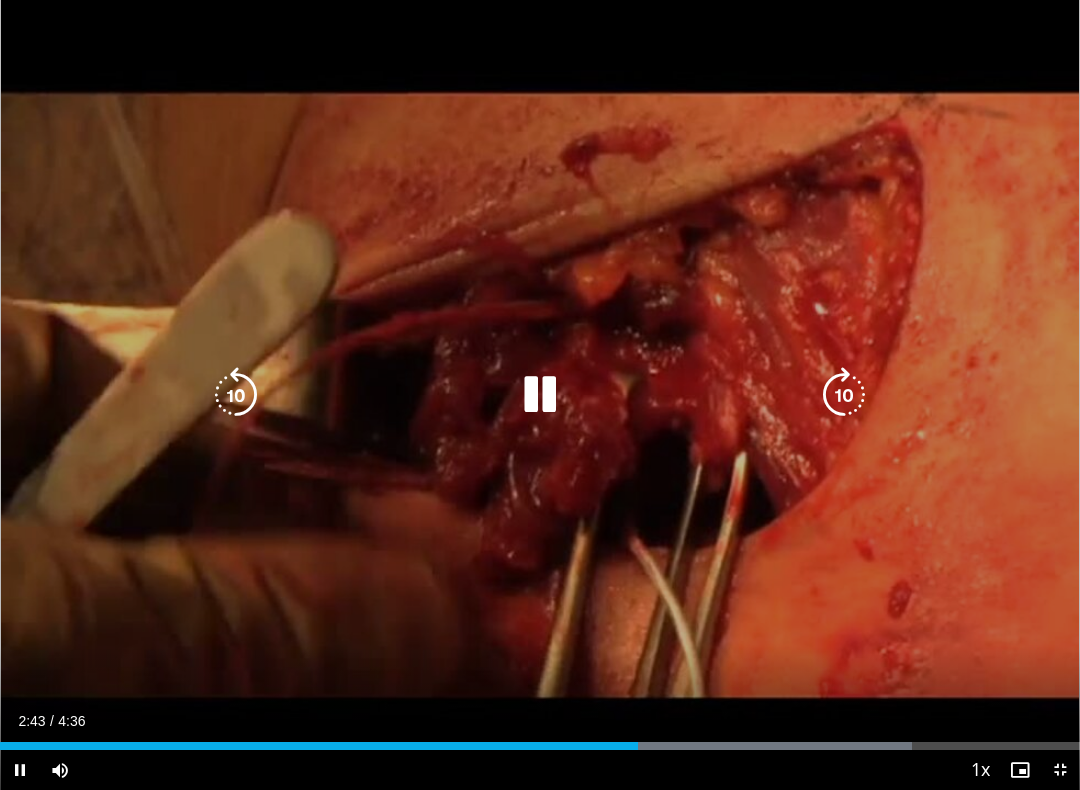 click at bounding box center [844, 395] 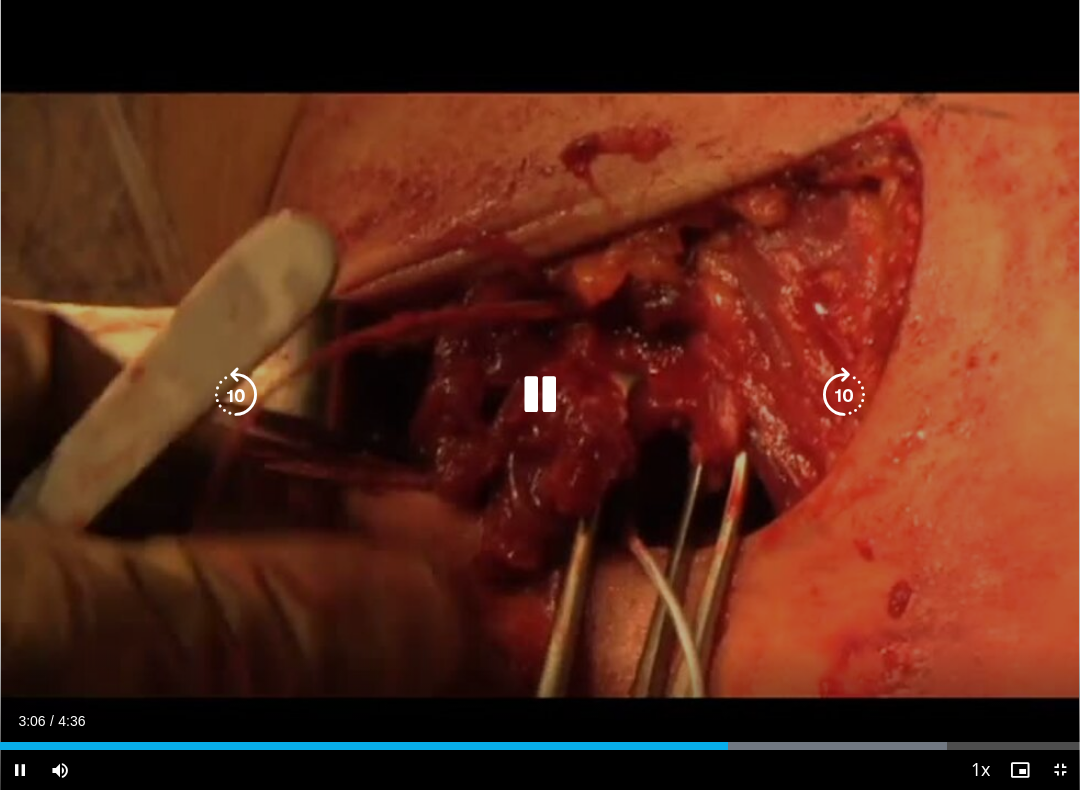 click at bounding box center (844, 395) 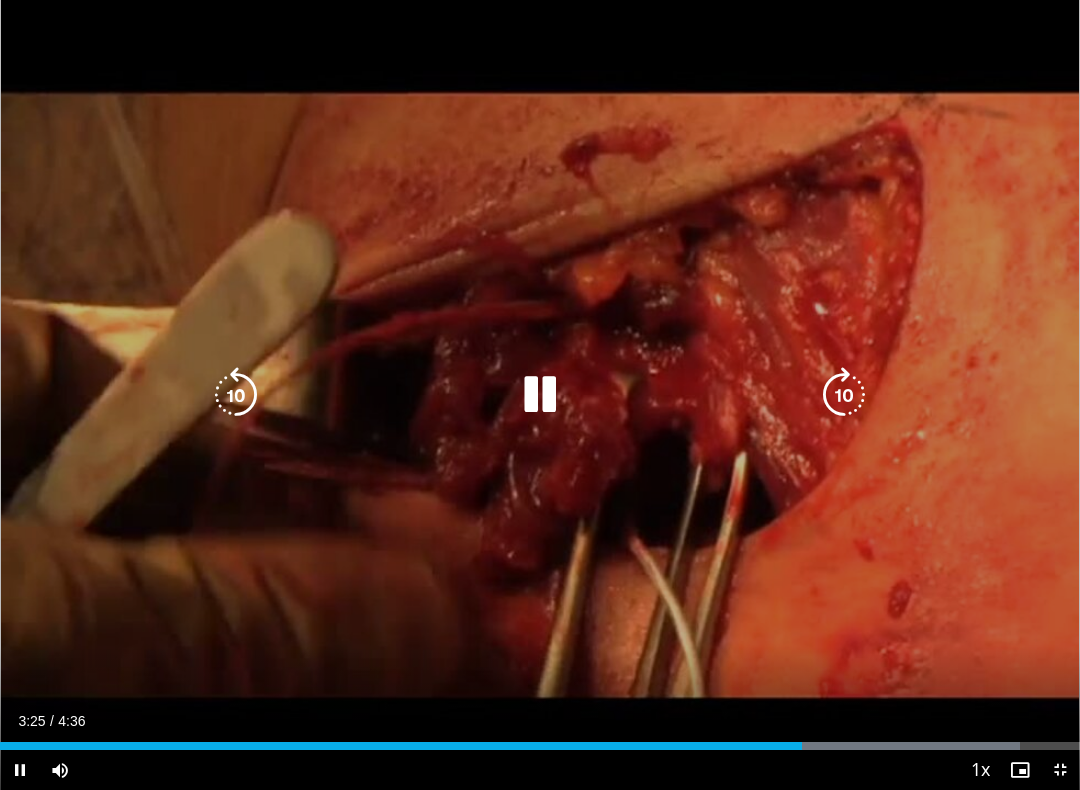 click at bounding box center [844, 395] 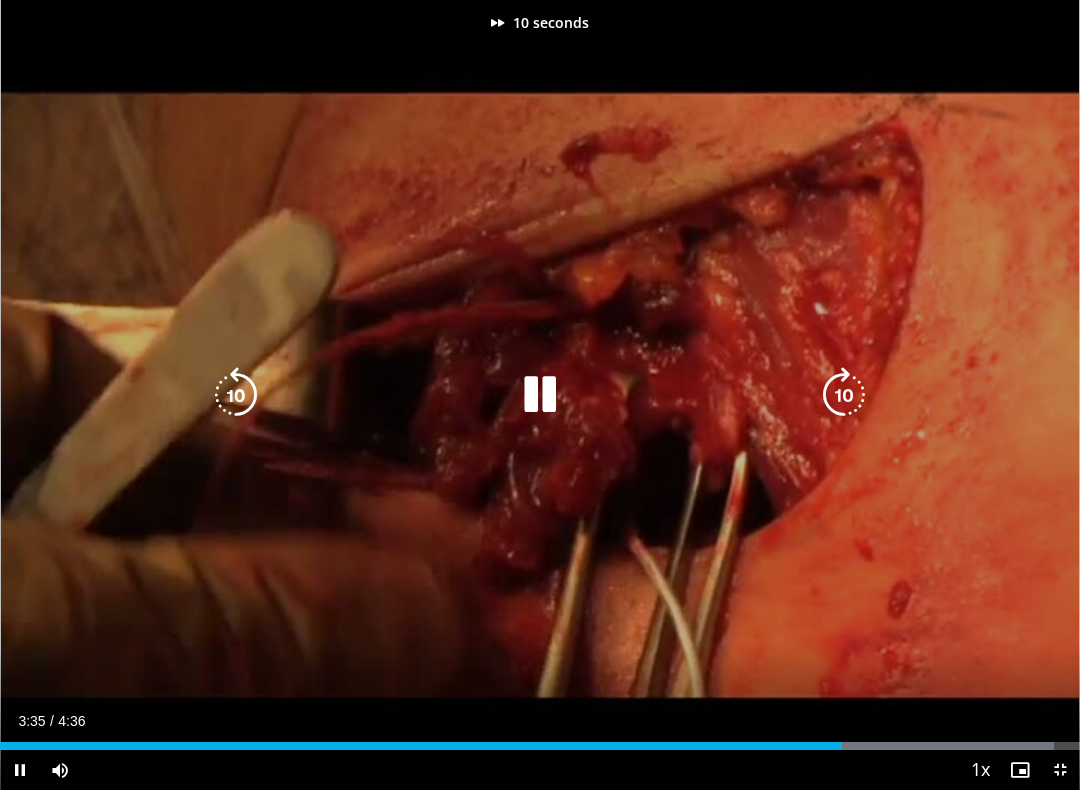 click at bounding box center [844, 395] 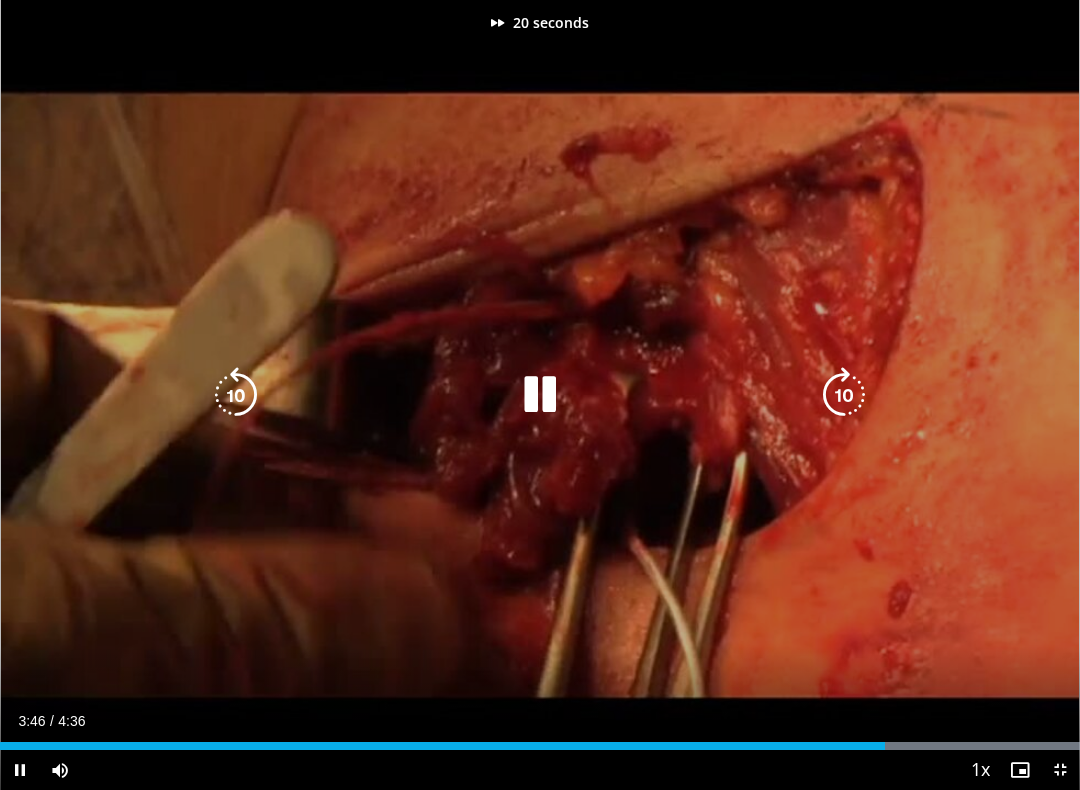 click at bounding box center [844, 395] 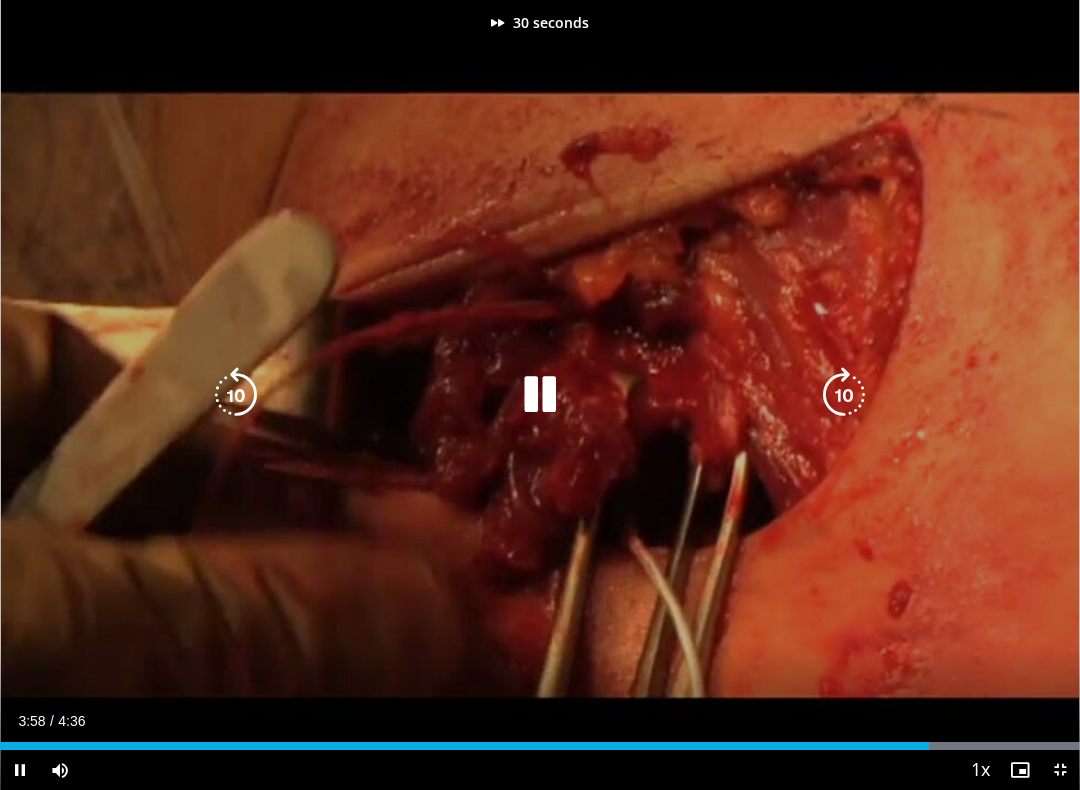 click at bounding box center (844, 395) 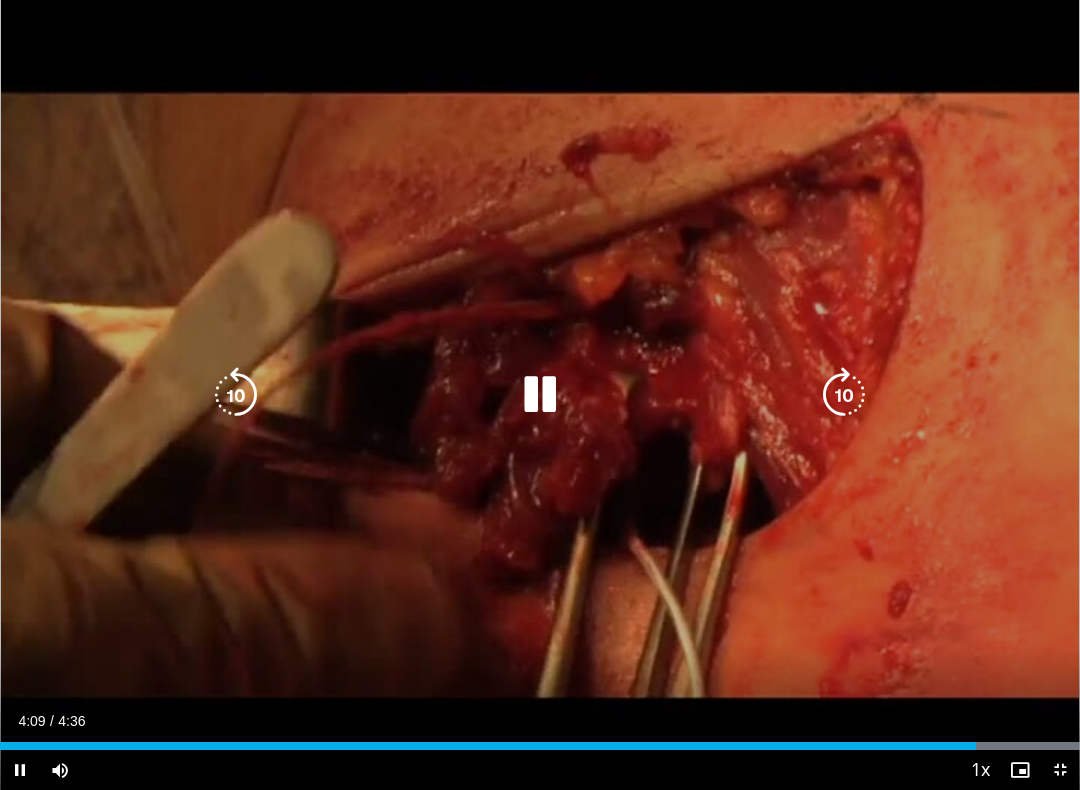 click at bounding box center (844, 395) 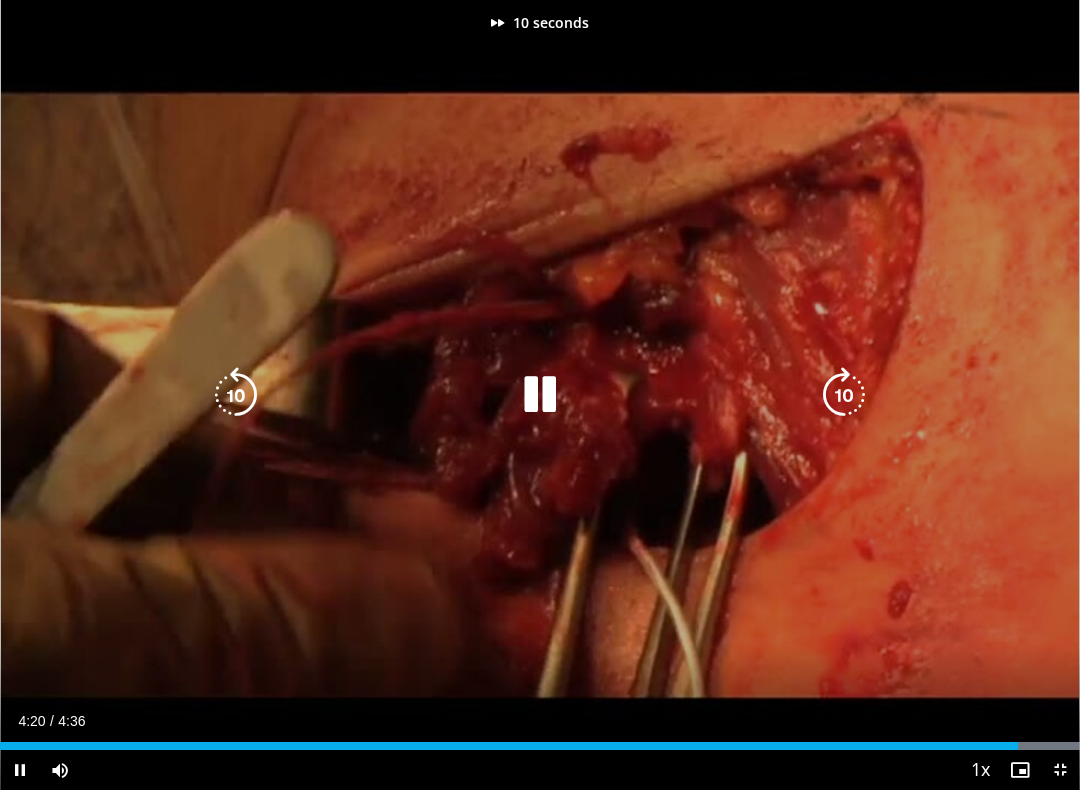 click at bounding box center [844, 395] 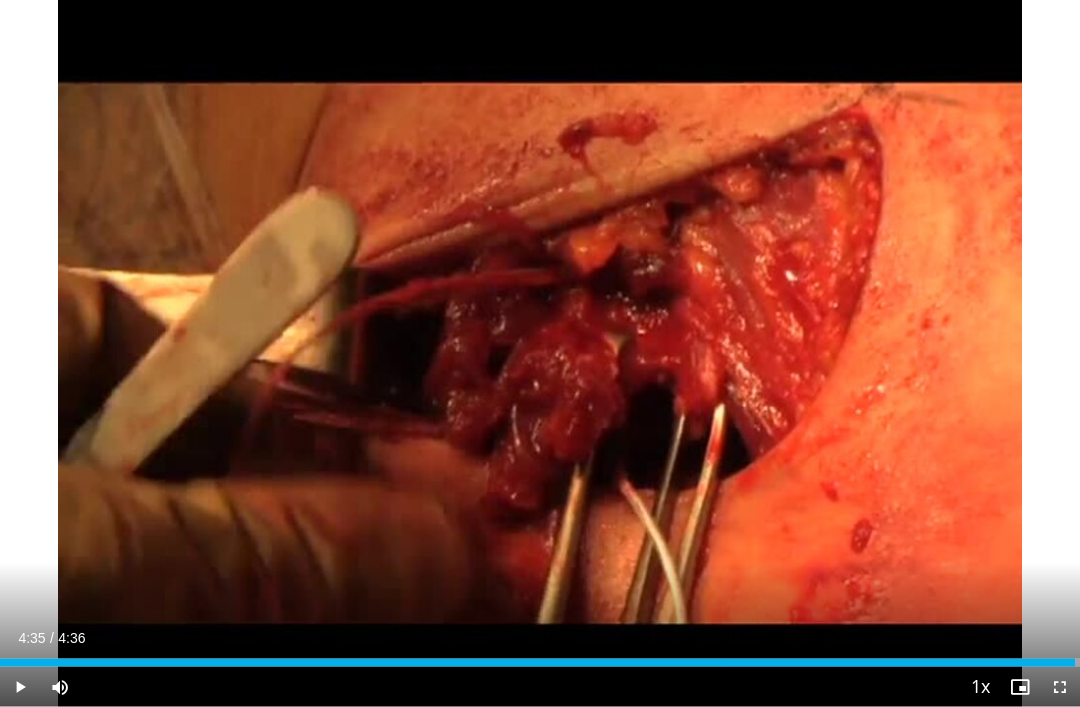 scroll, scrollTop: 1810, scrollLeft: 0, axis: vertical 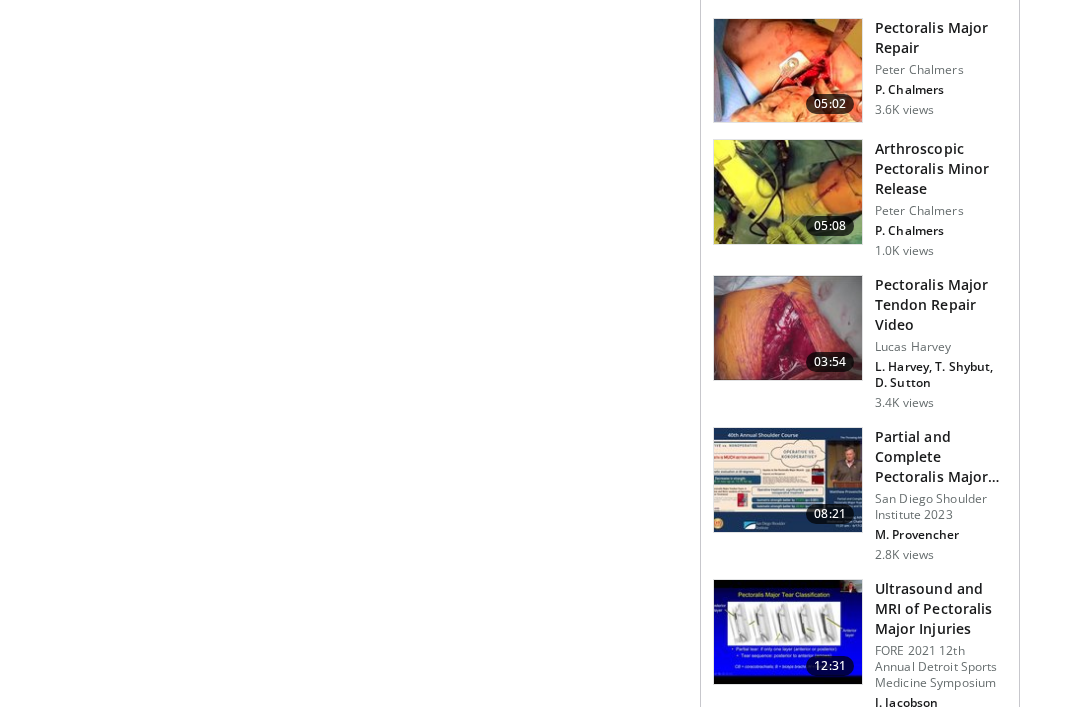 click on "Pectoralis Major Tendon Repair Video" at bounding box center [941, 306] 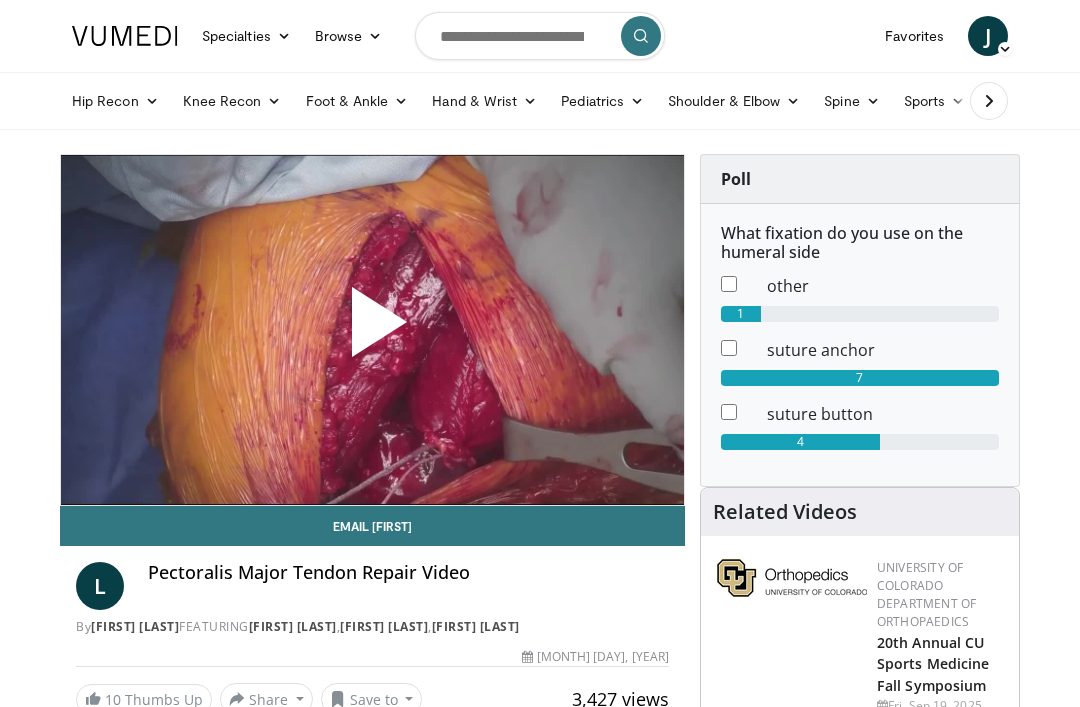 scroll, scrollTop: 0, scrollLeft: 0, axis: both 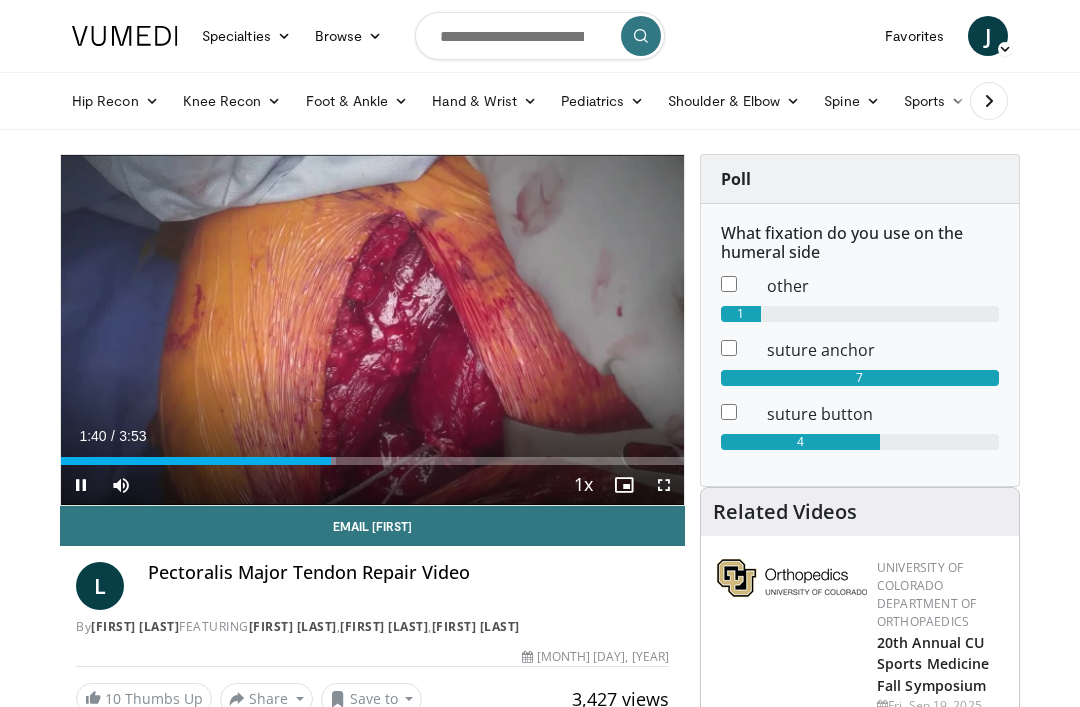 click on "10 seconds
Tap to unmute" at bounding box center [372, 330] 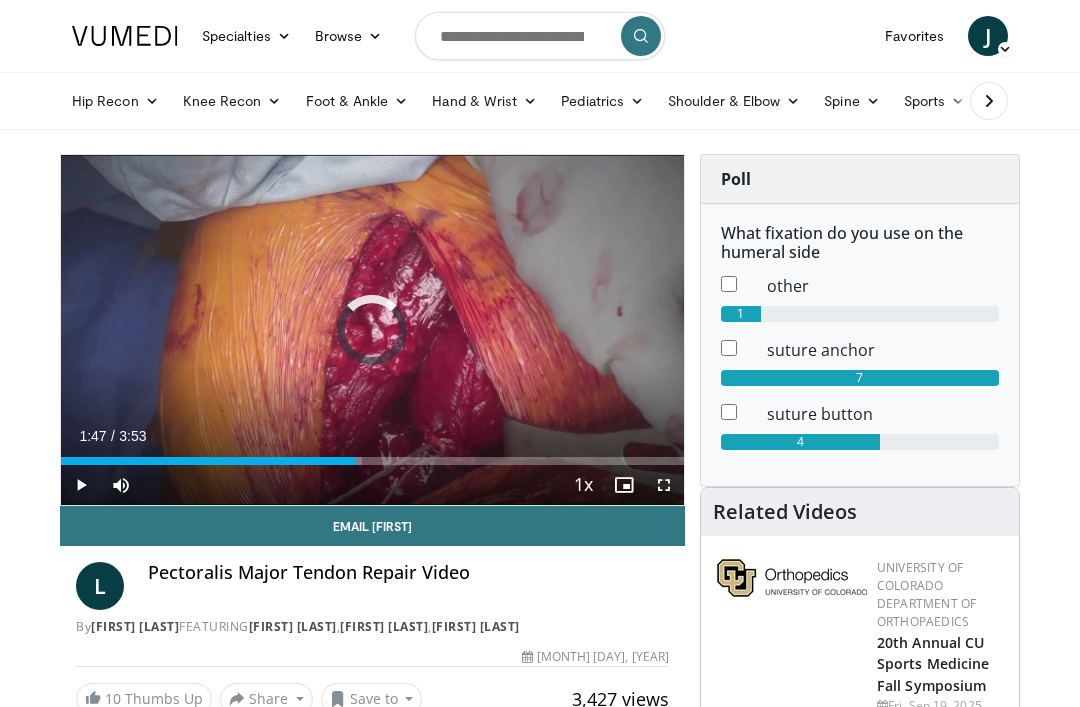click at bounding box center [208, 461] 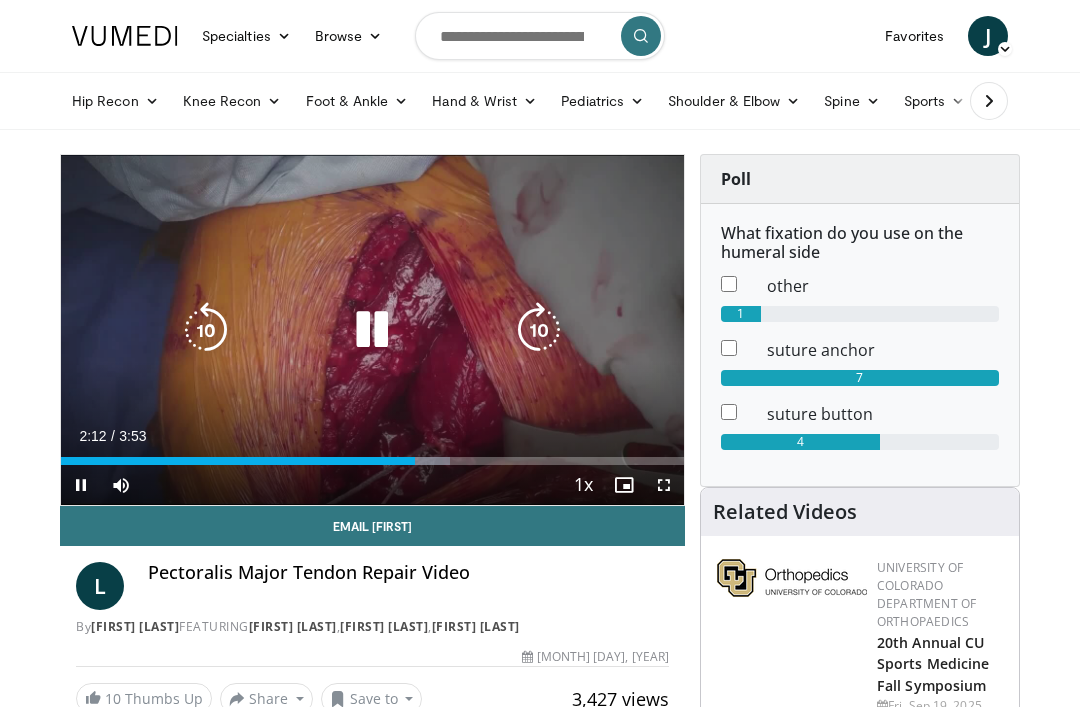 click at bounding box center (238, 461) 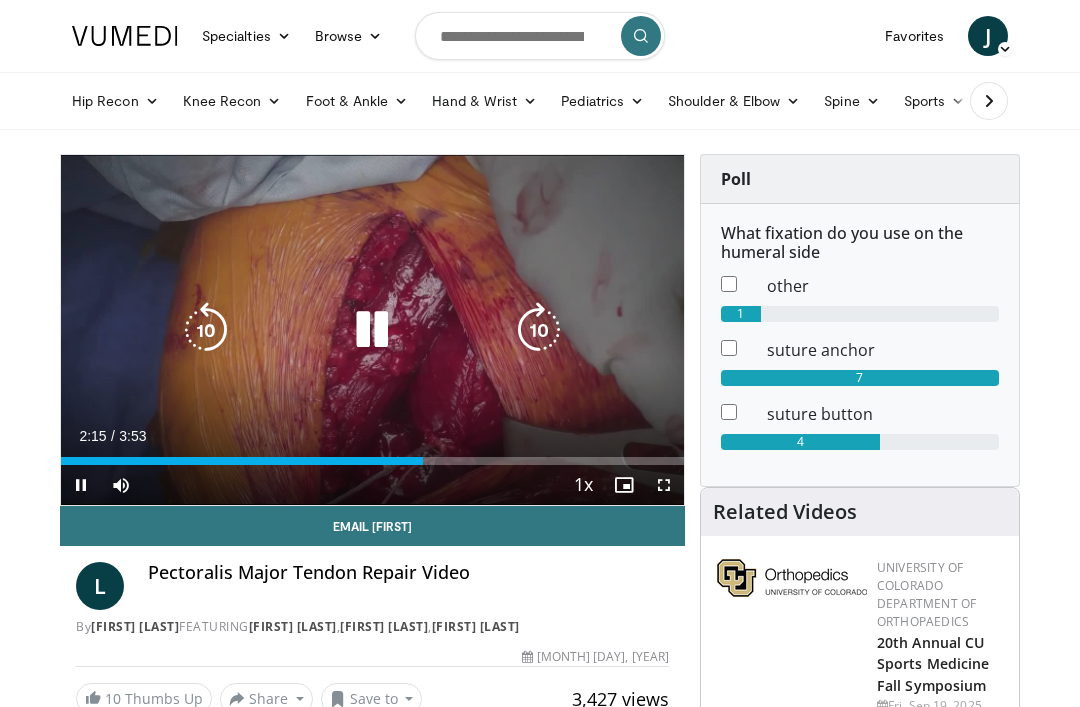 click at bounding box center (372, 330) 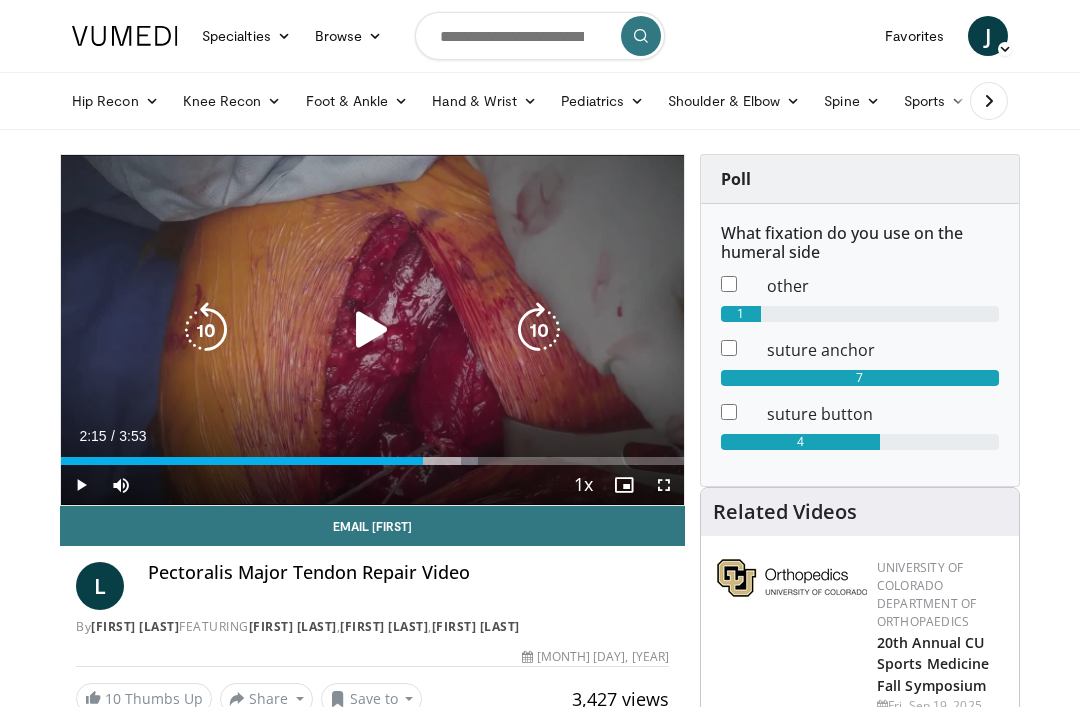 click at bounding box center (372, 330) 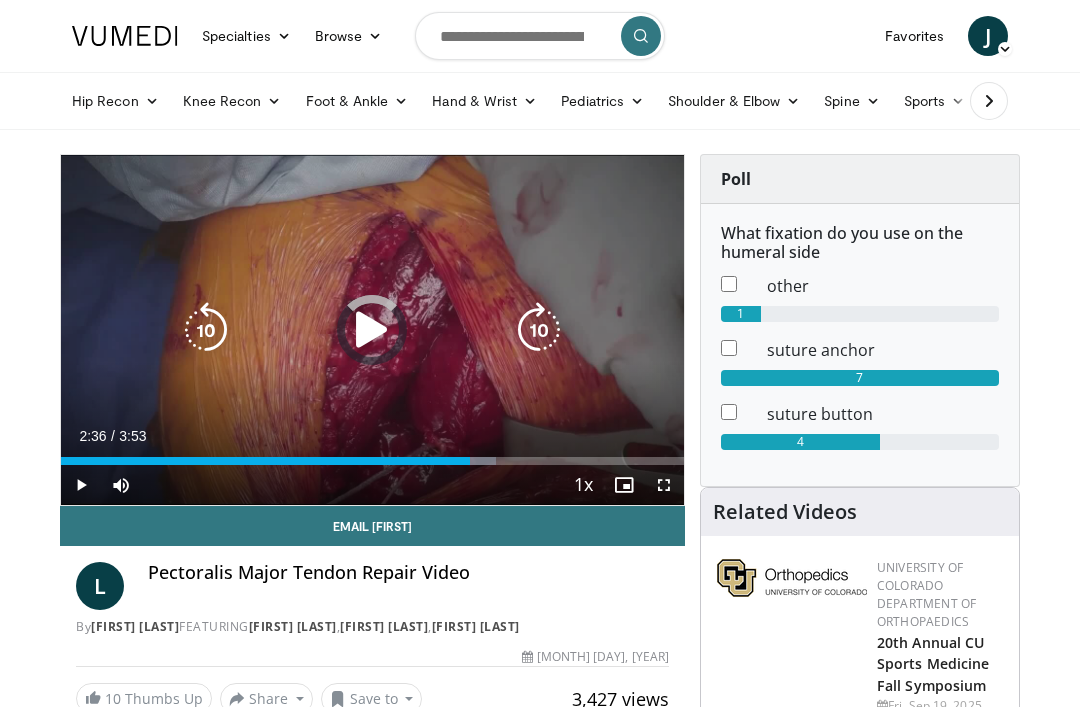 click at bounding box center (265, 461) 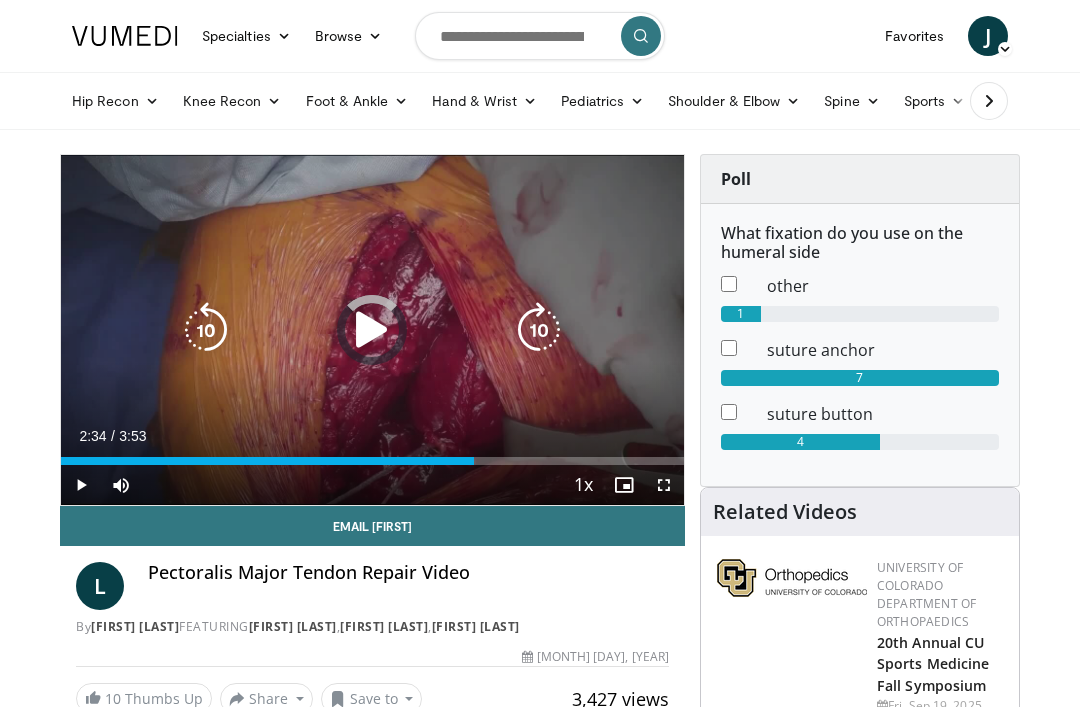 click at bounding box center (267, 461) 